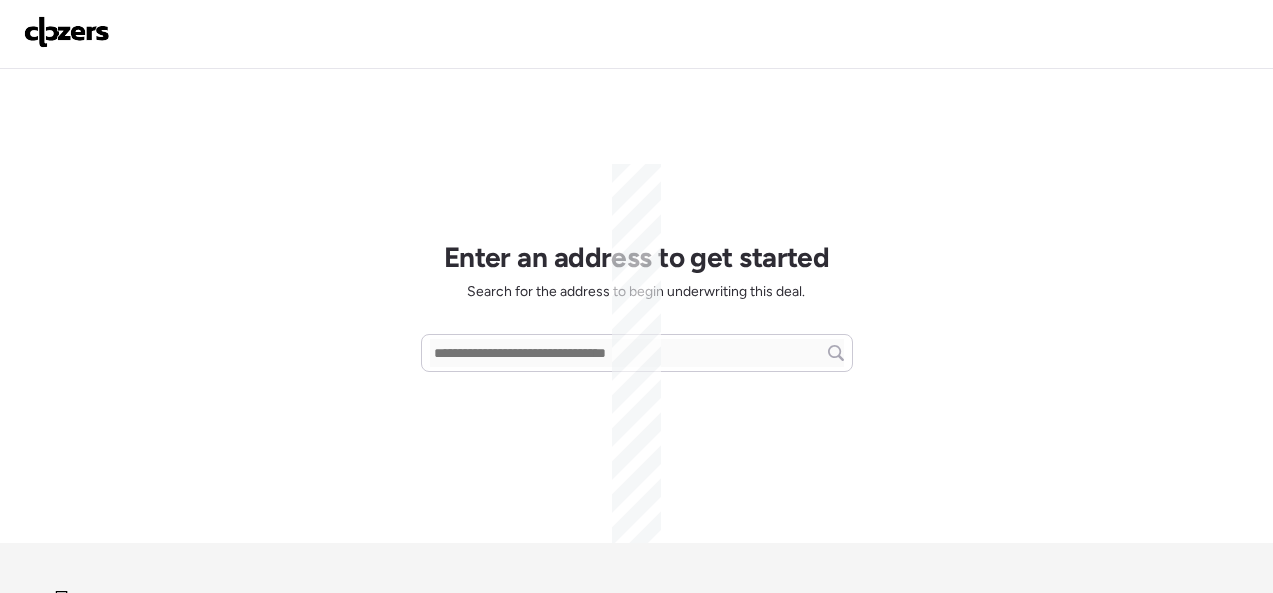scroll, scrollTop: 0, scrollLeft: 0, axis: both 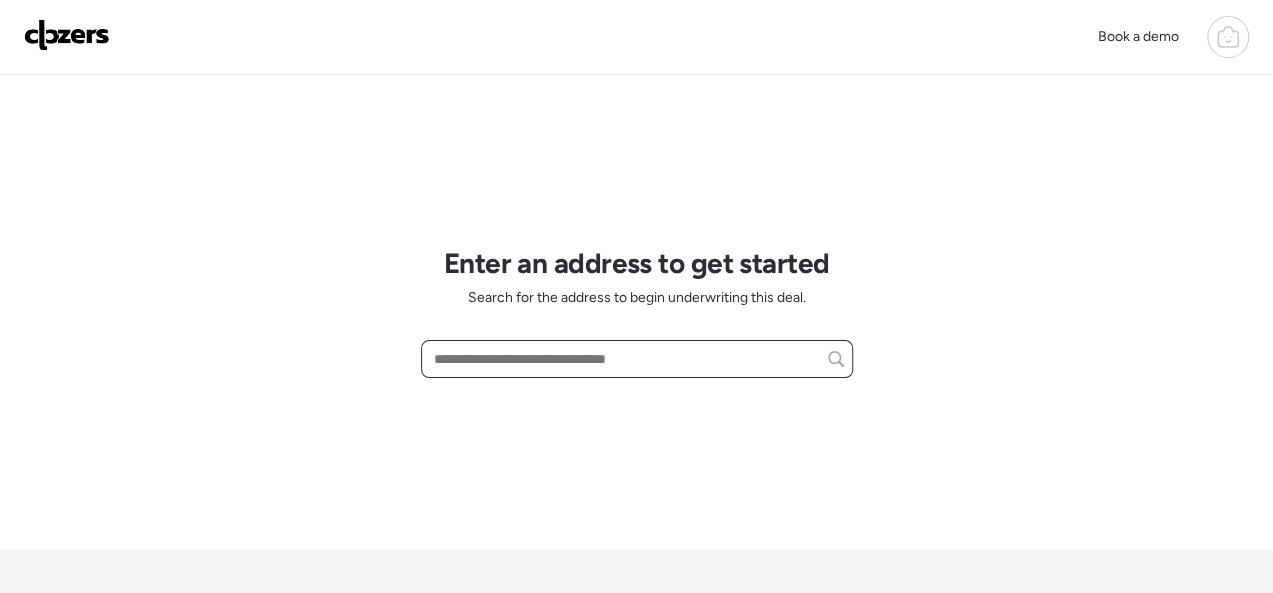 click at bounding box center [637, 359] 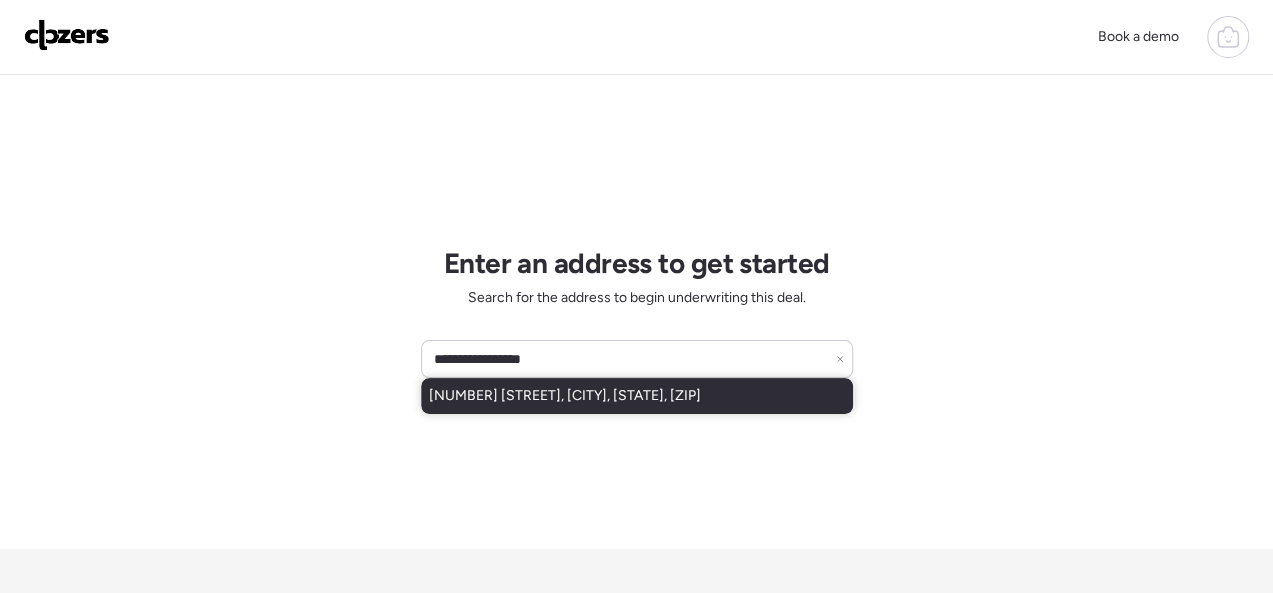 click on "[NUMBER] [STREET], [CITY], [STATE], [ZIP]" at bounding box center (565, 396) 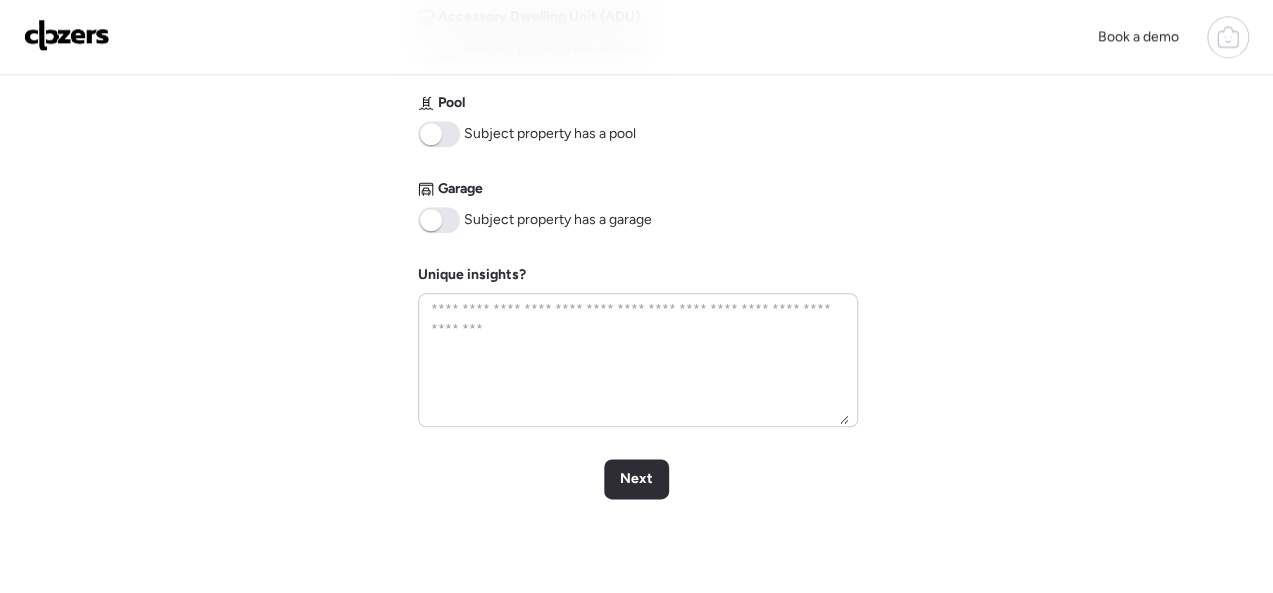 scroll, scrollTop: 1000, scrollLeft: 0, axis: vertical 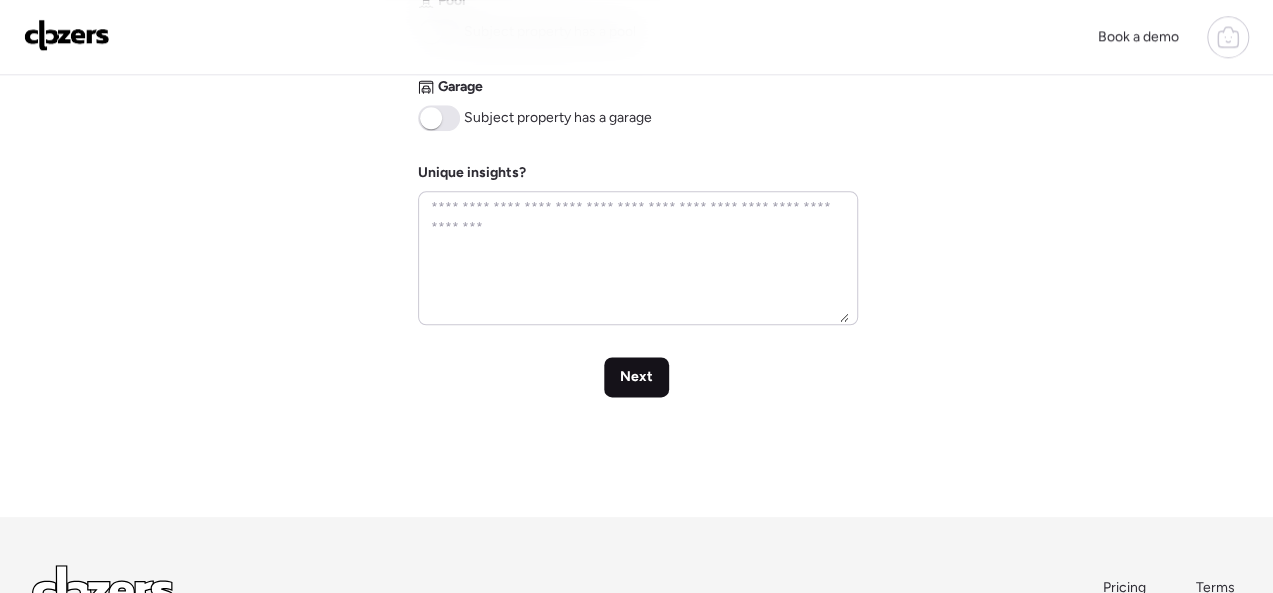 click on "Next" at bounding box center (636, 377) 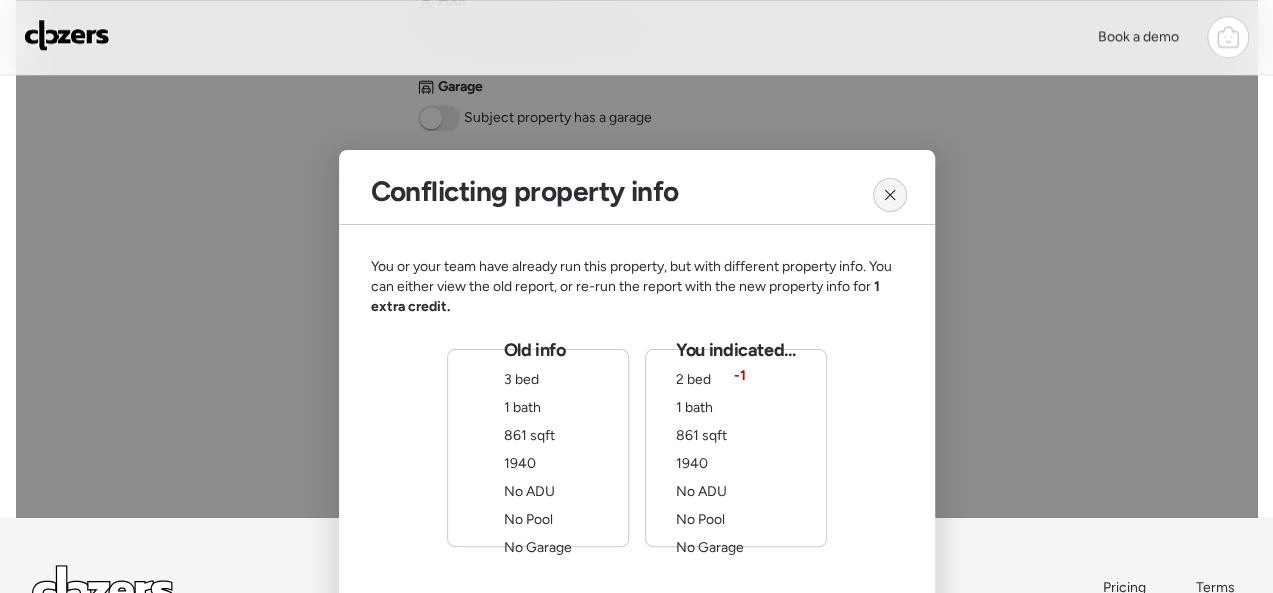 click 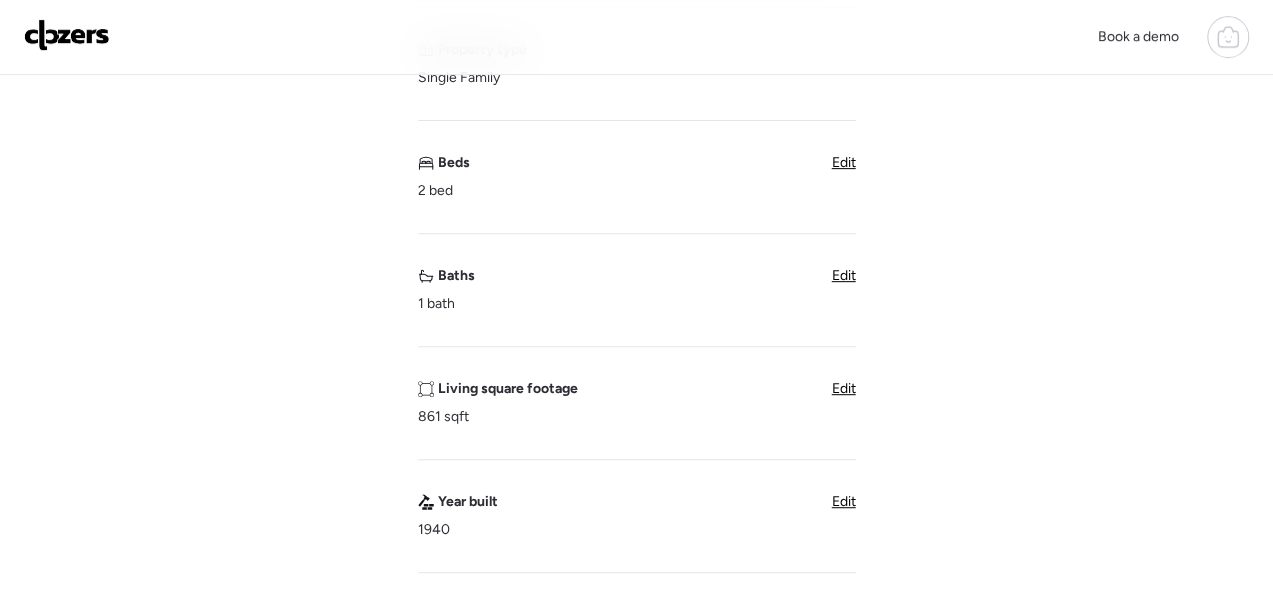 scroll, scrollTop: 200, scrollLeft: 0, axis: vertical 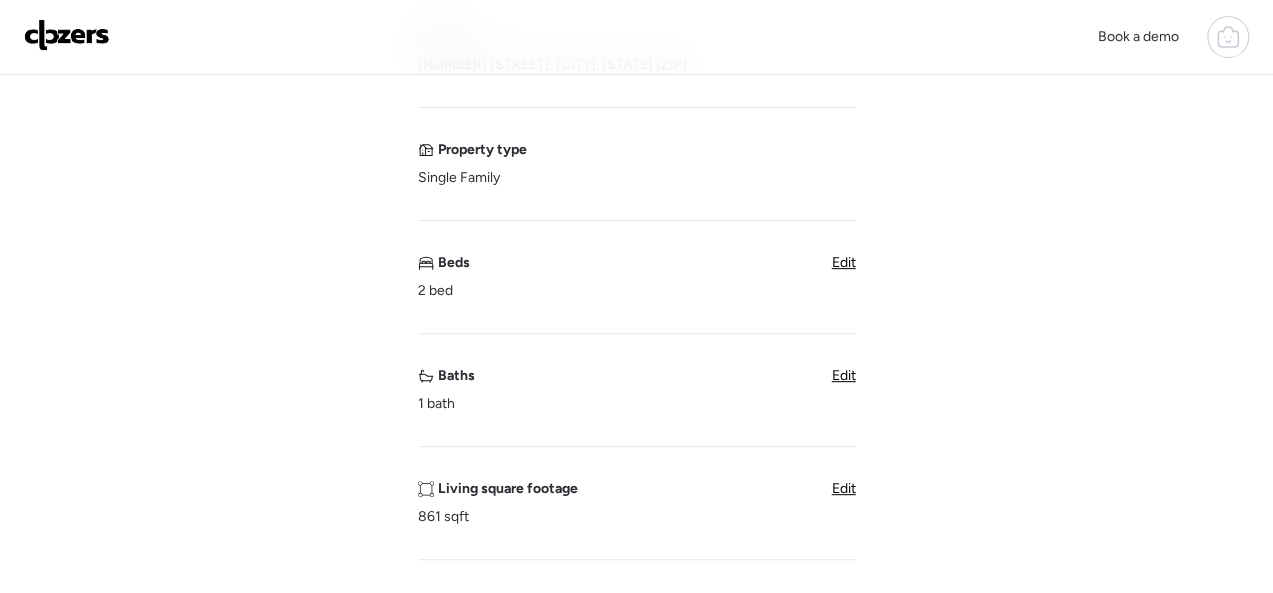 click on "Edit" at bounding box center [844, 262] 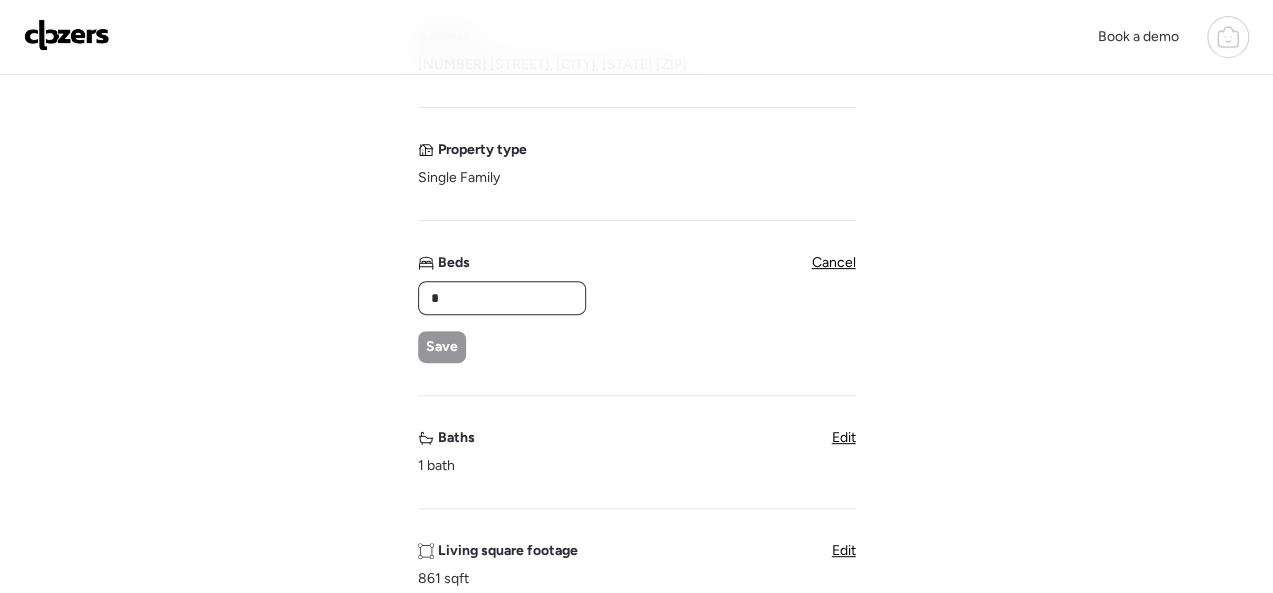 click on "*" at bounding box center (502, 298) 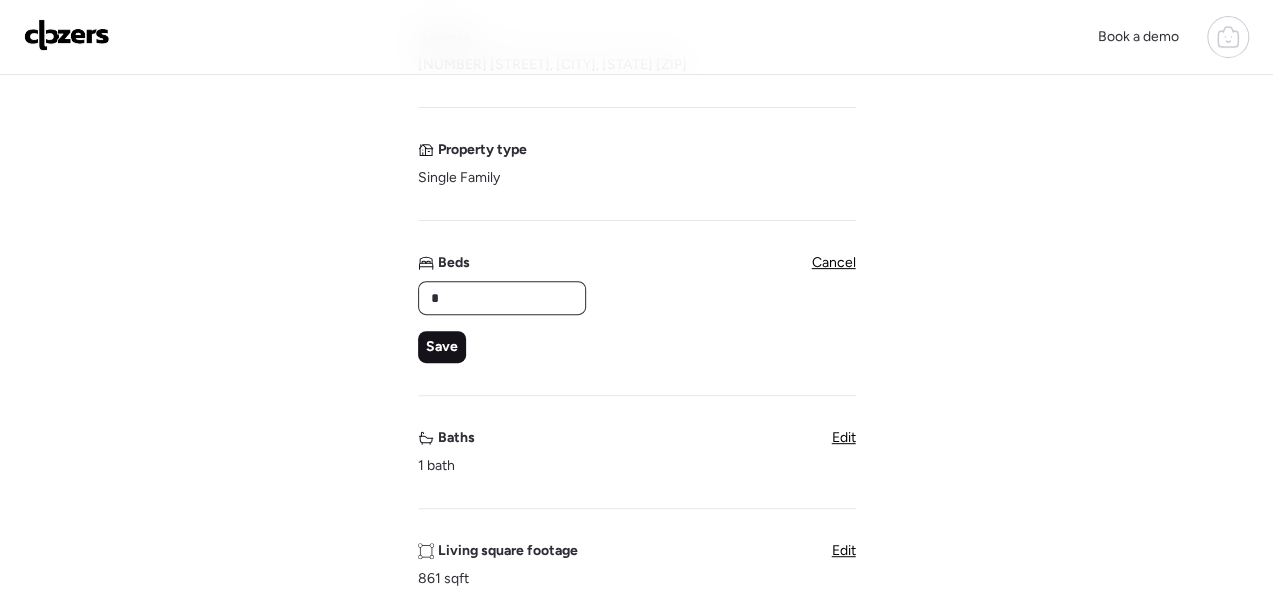 type on "*" 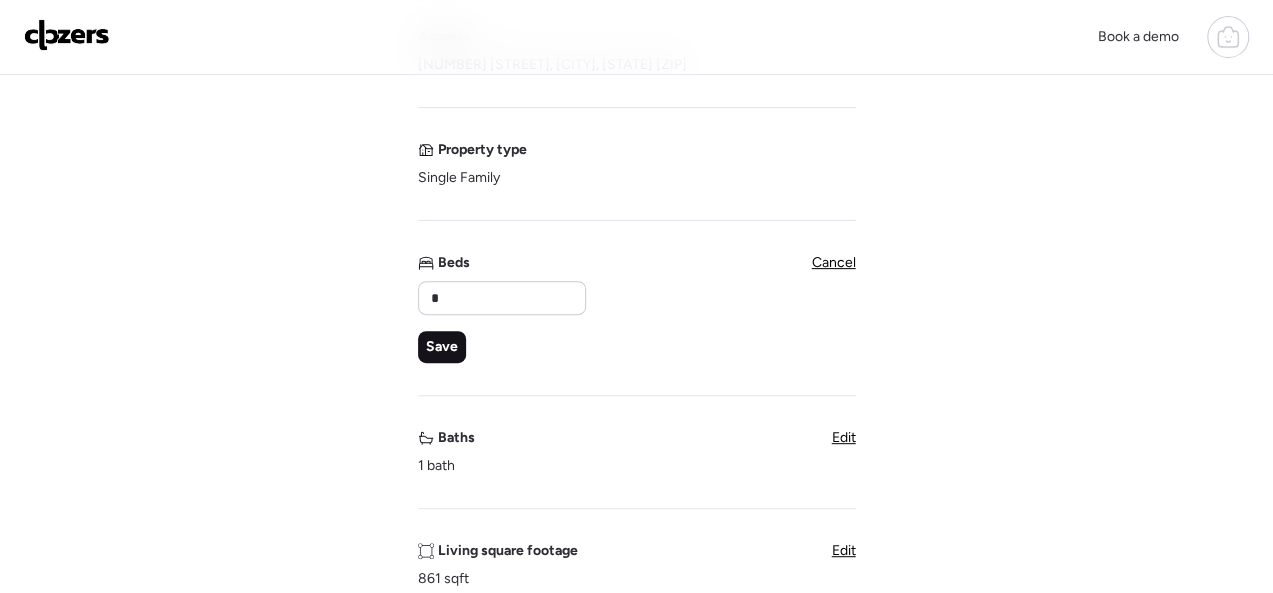 click on "Save" at bounding box center (442, 347) 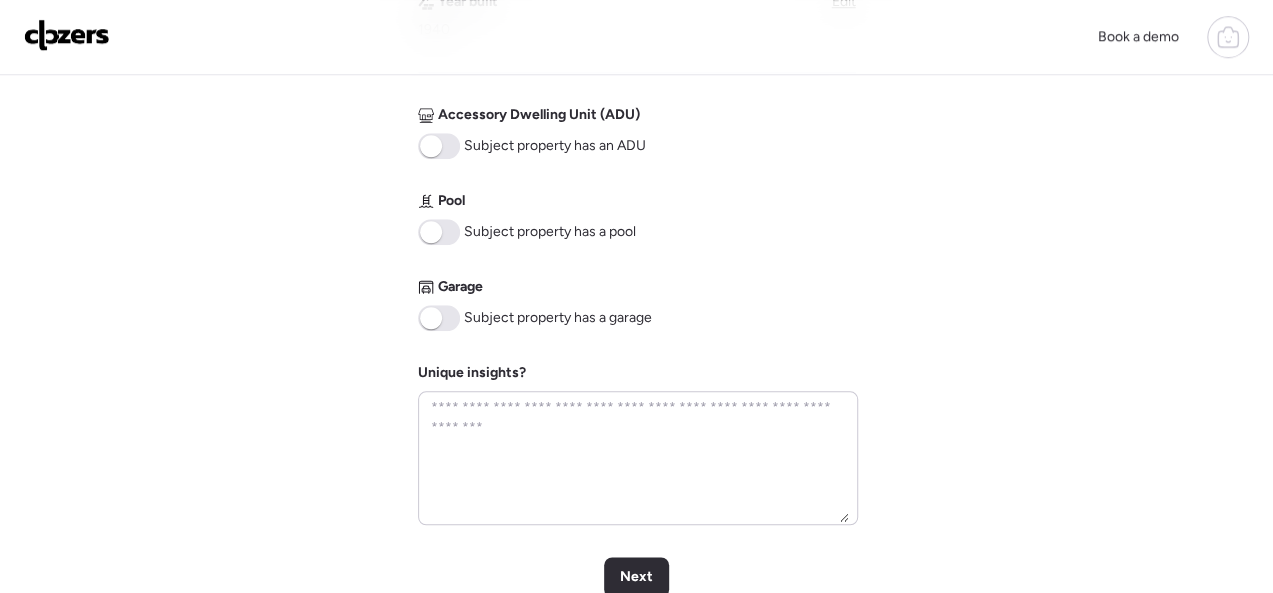 scroll, scrollTop: 1168, scrollLeft: 0, axis: vertical 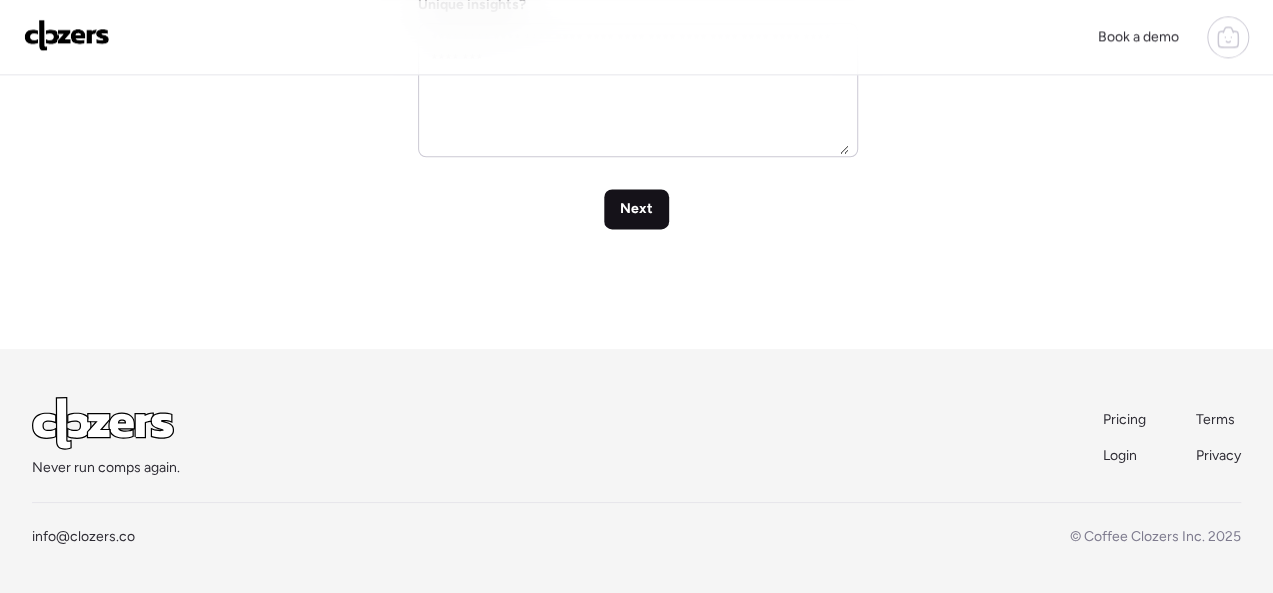 click on "Next" at bounding box center [636, 209] 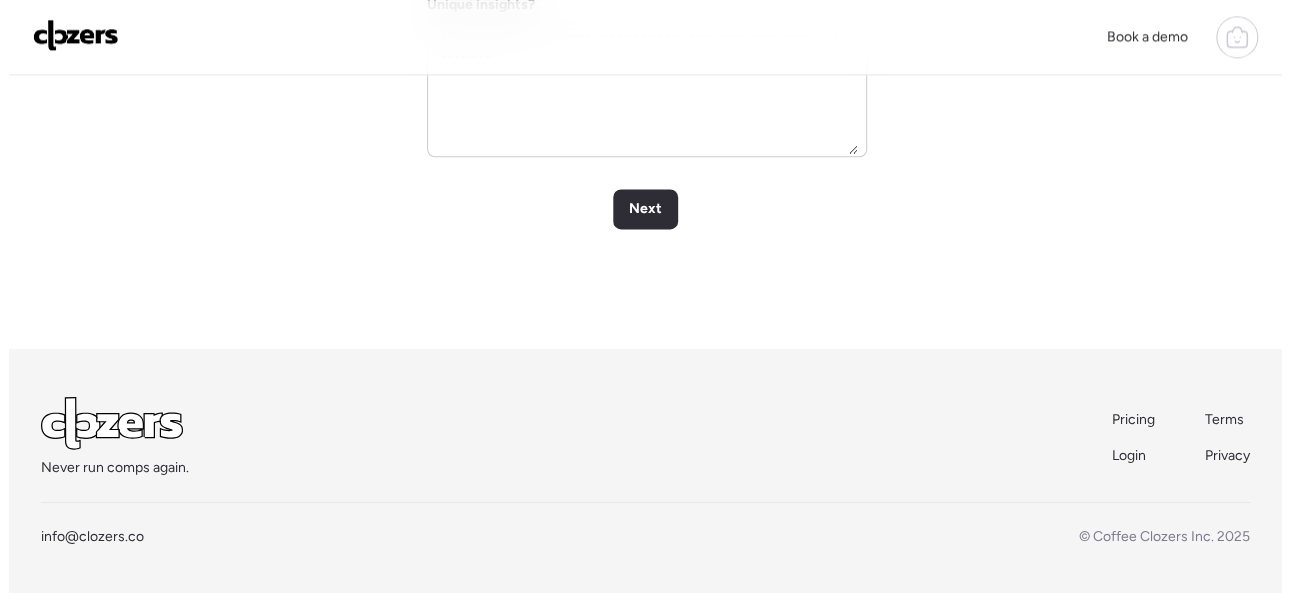 scroll, scrollTop: 0, scrollLeft: 0, axis: both 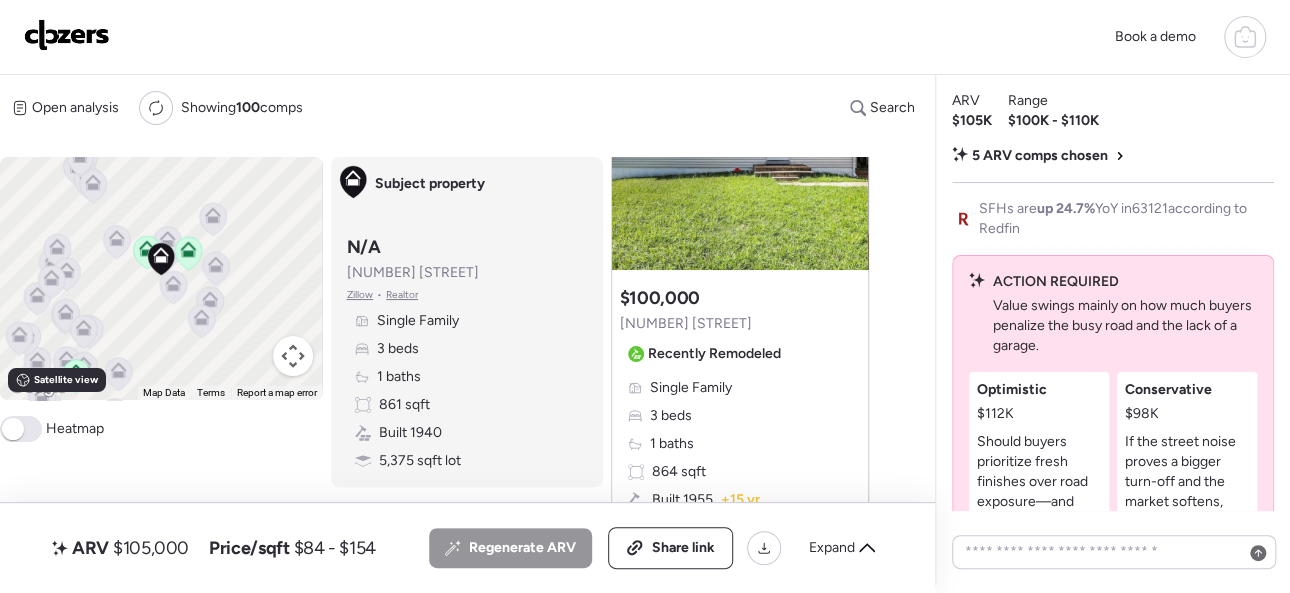 click at bounding box center (67, 35) 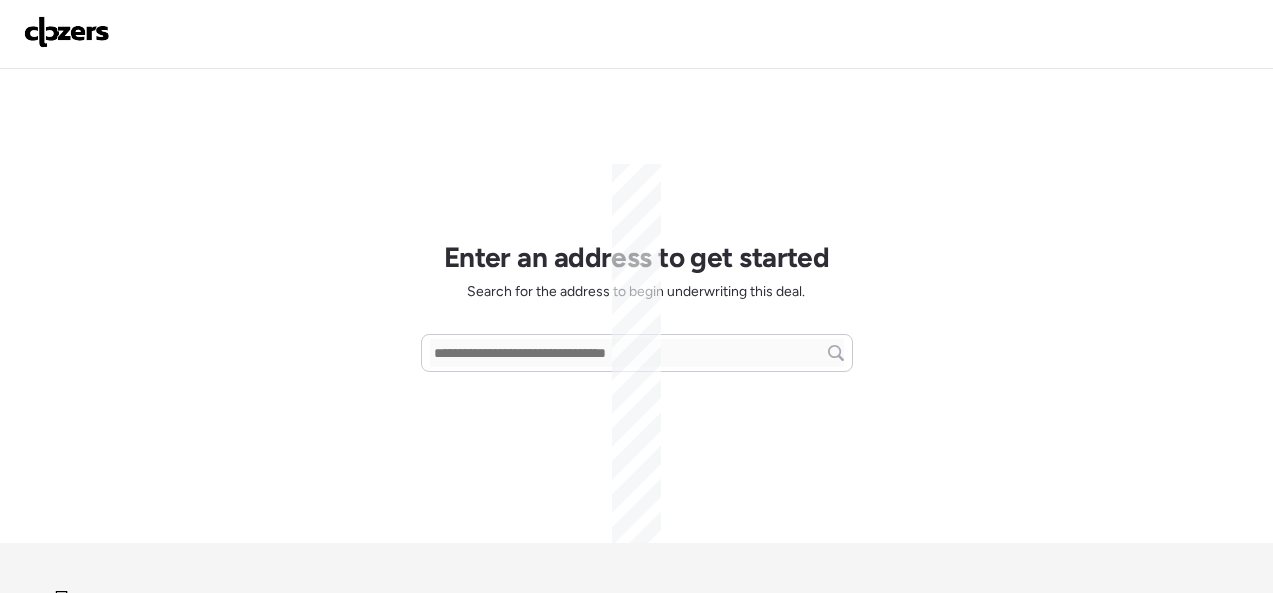 scroll, scrollTop: 0, scrollLeft: 0, axis: both 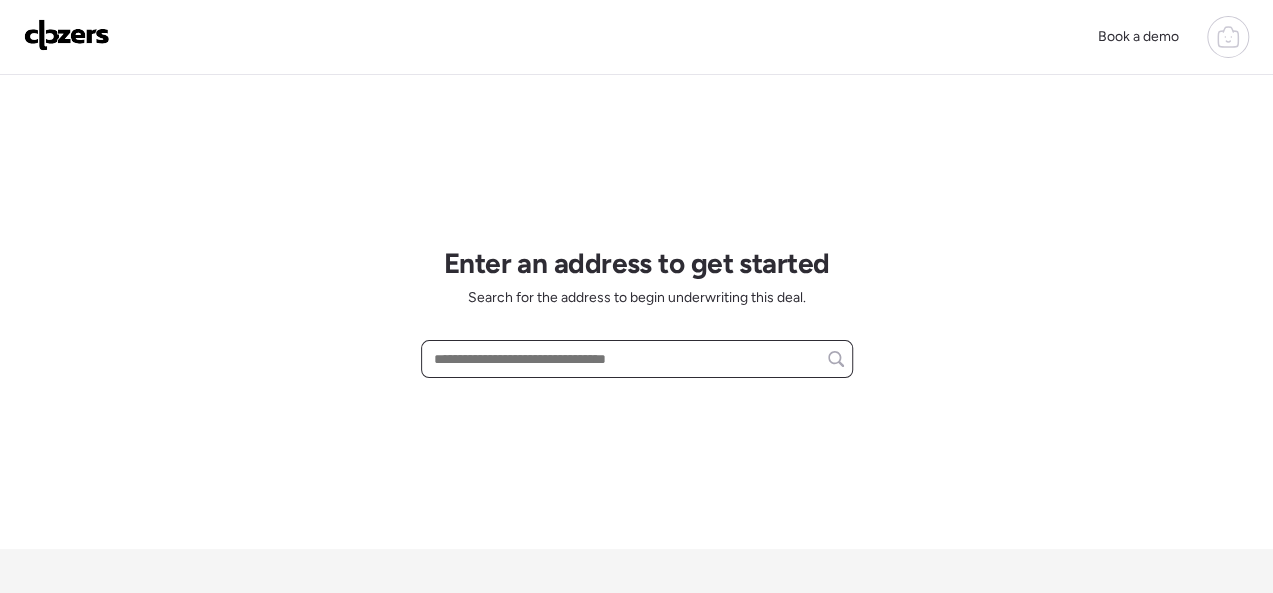 click at bounding box center [637, 359] 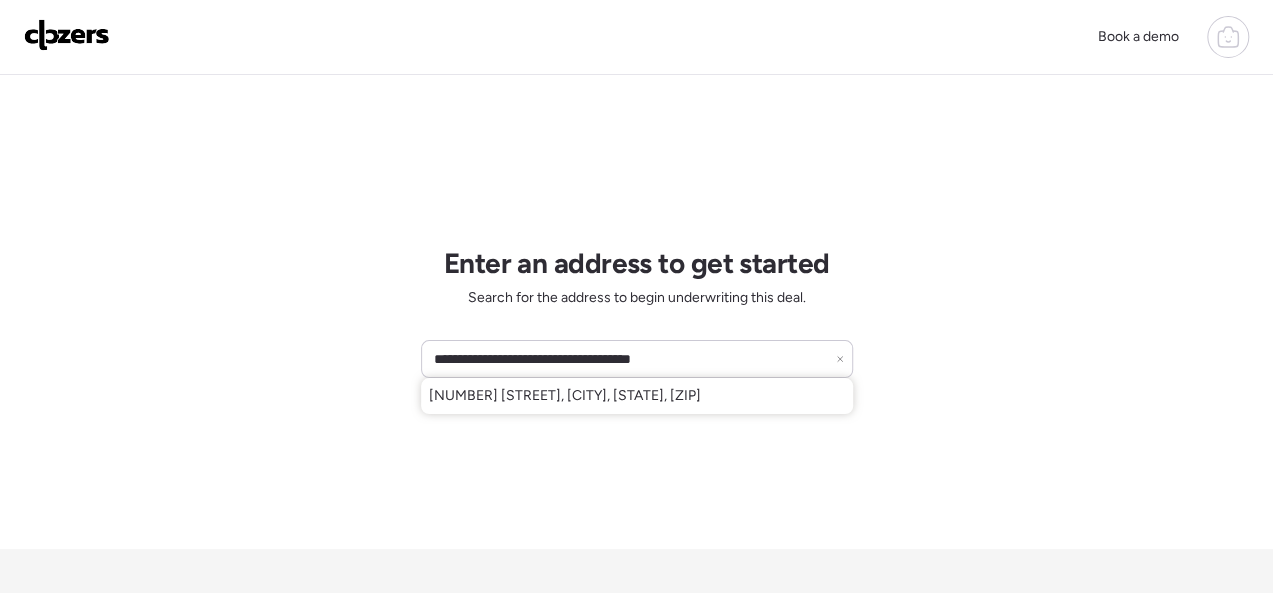 click on "[NUMBER] [STREET], [CITY], [STATE], [ZIP]" at bounding box center [637, 396] 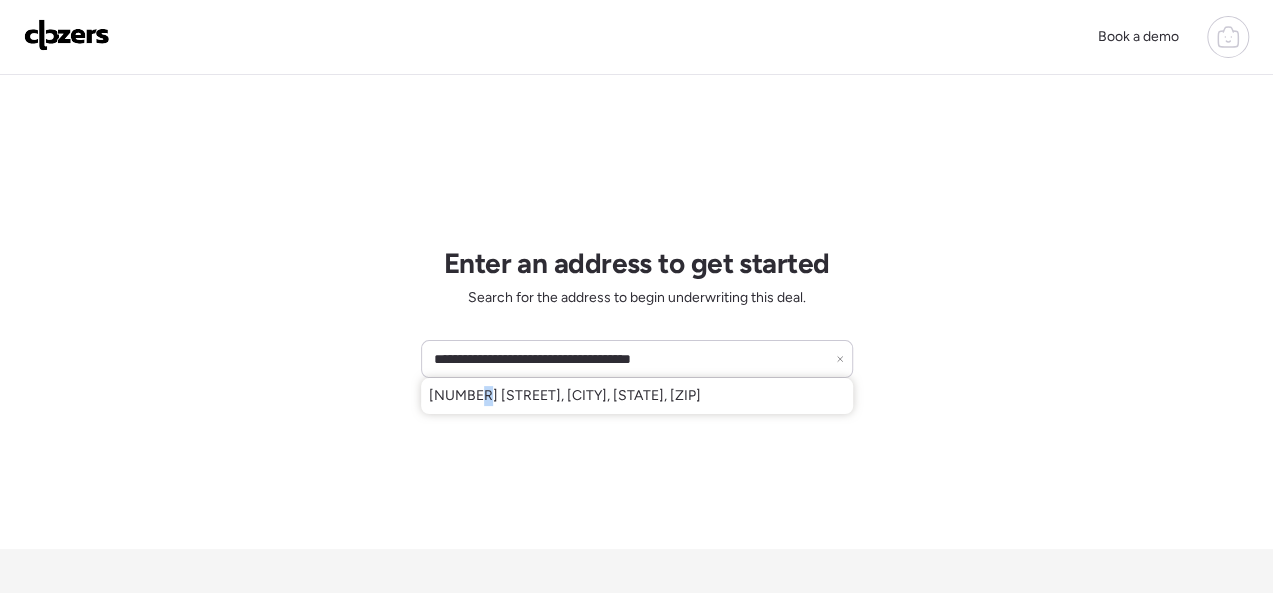 type on "**********" 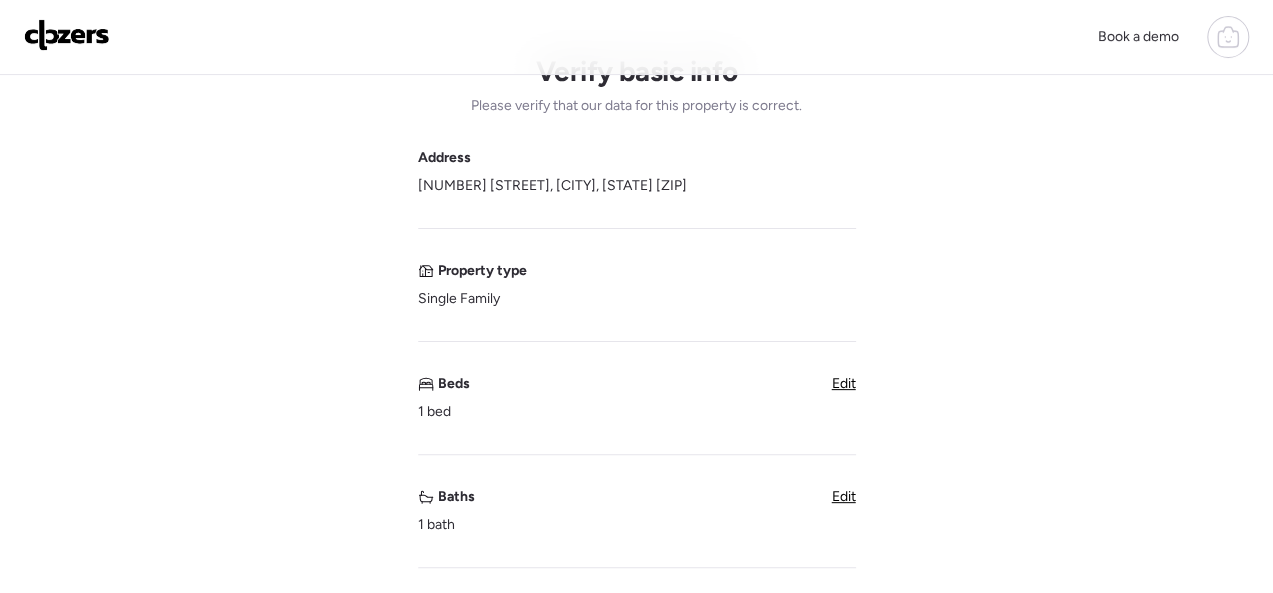 scroll, scrollTop: 200, scrollLeft: 0, axis: vertical 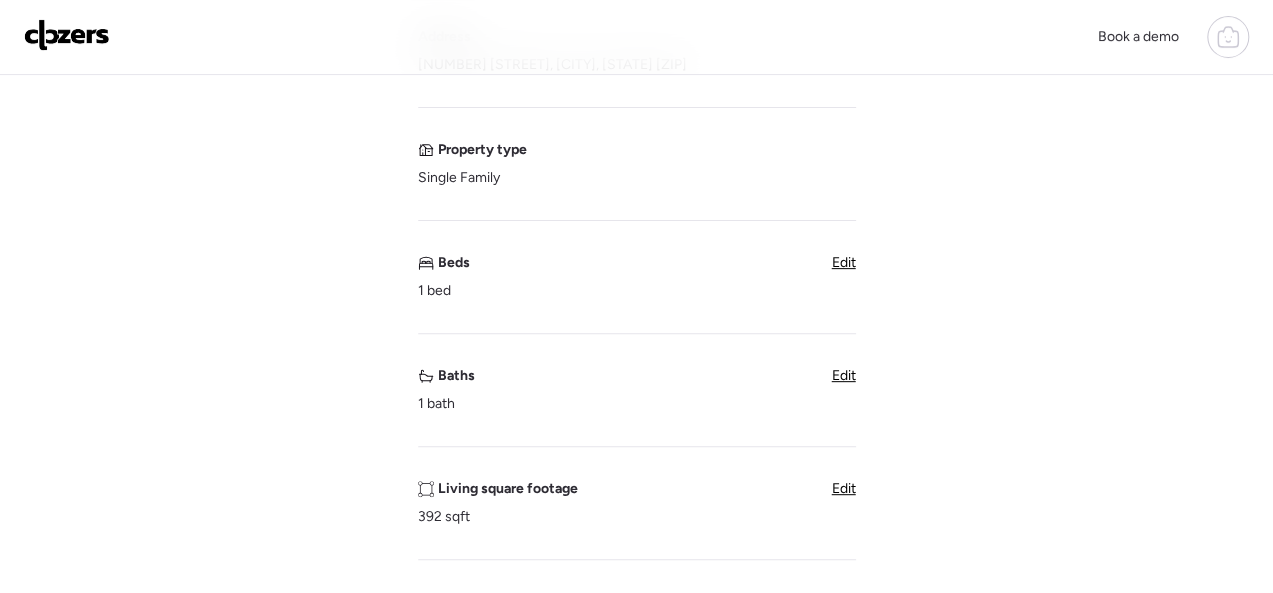 click on "Edit" at bounding box center [844, 262] 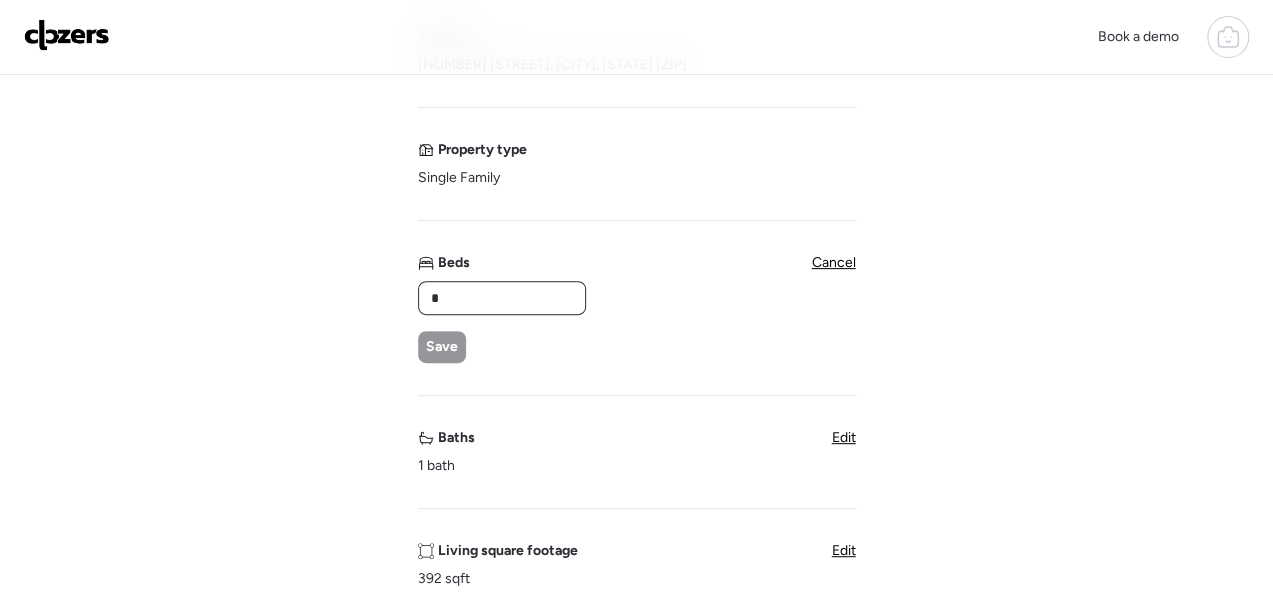 click on "*" at bounding box center (502, 298) 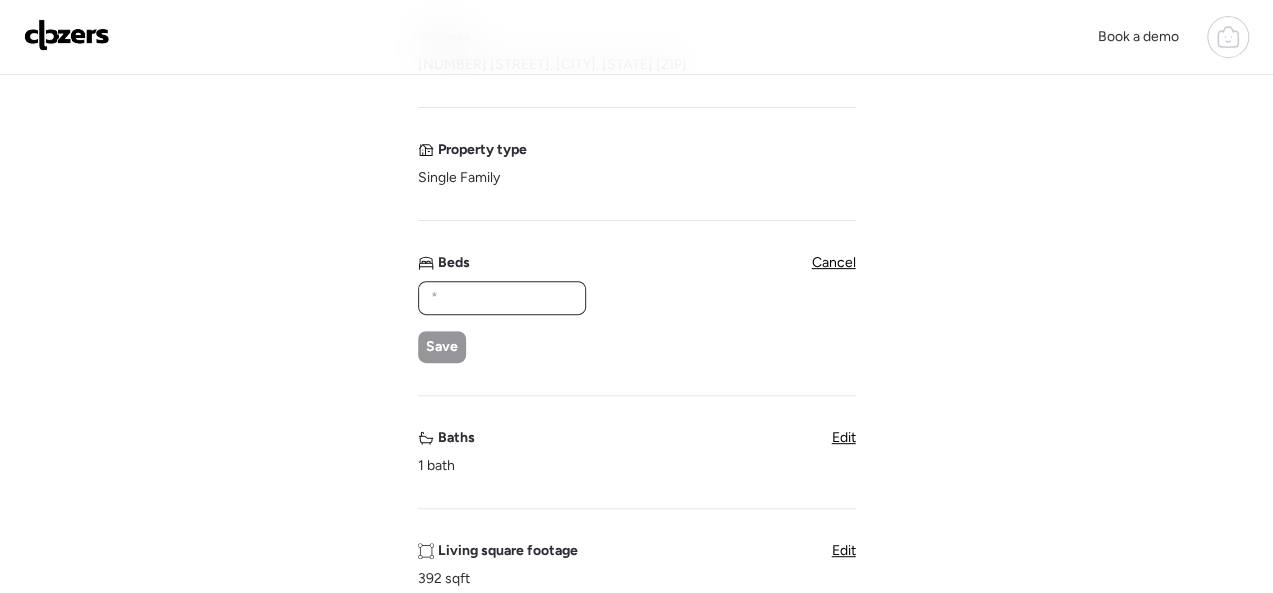 type on "*" 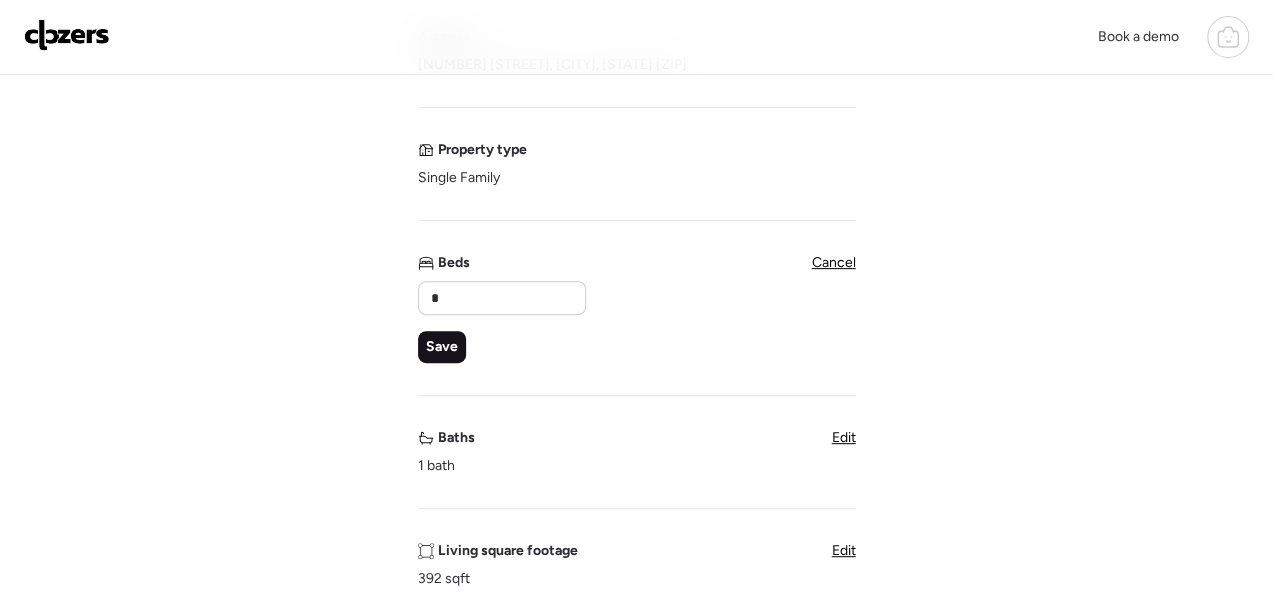 click on "Save" at bounding box center [442, 347] 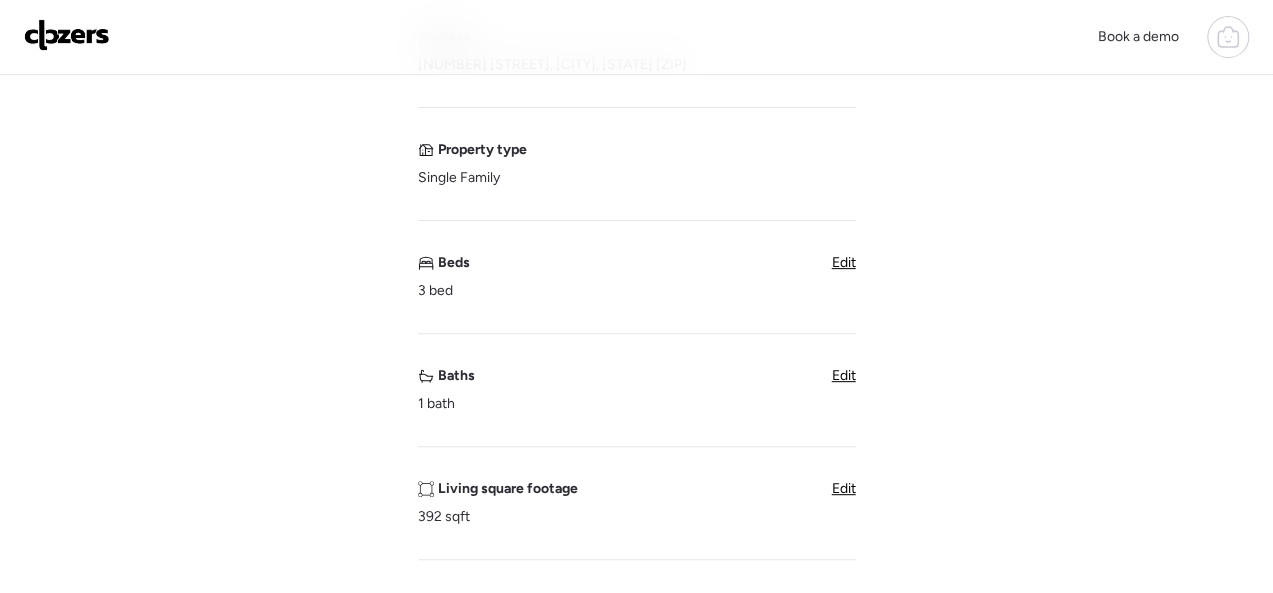 click on "Address 3208 Calvert Ave, Saint Louis, MO 63114 Property type Single Family Beds 3 bed Edit Baths 1 bath Edit Living square footage 392 sqft Edit Year built 1930 Edit Accessory Dwelling Unit (ADU) Subject property has an ADU Pool Subject property has a pool Garage Subject property has a garage Unique insights?" at bounding box center [637, 576] 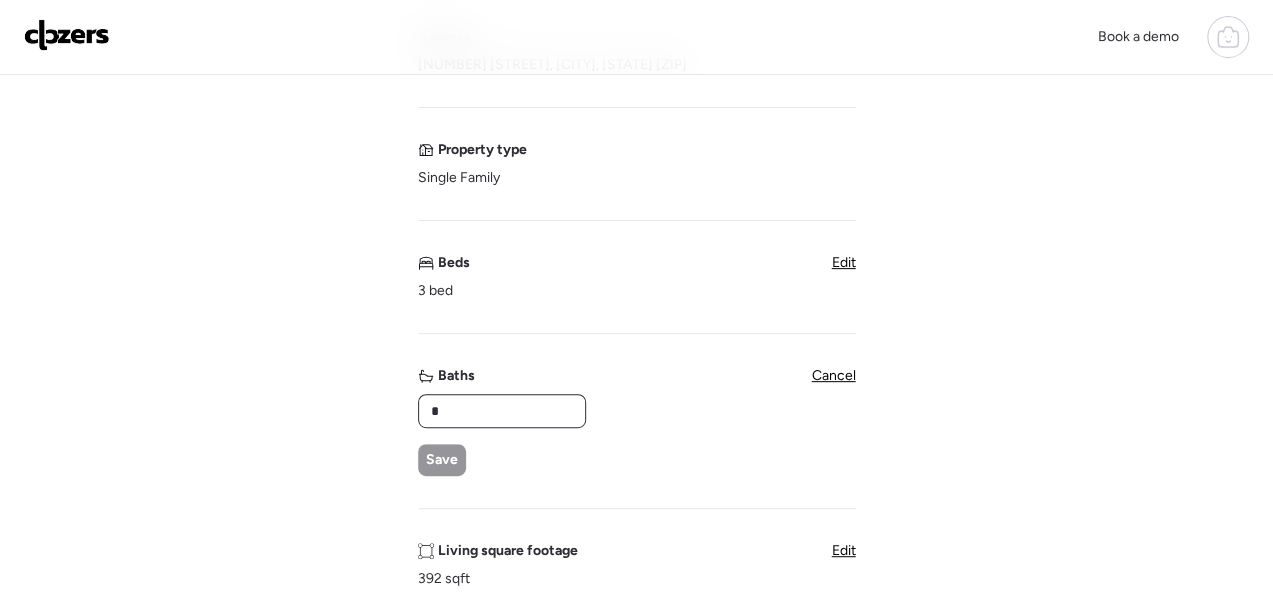 click on "*" at bounding box center [502, 411] 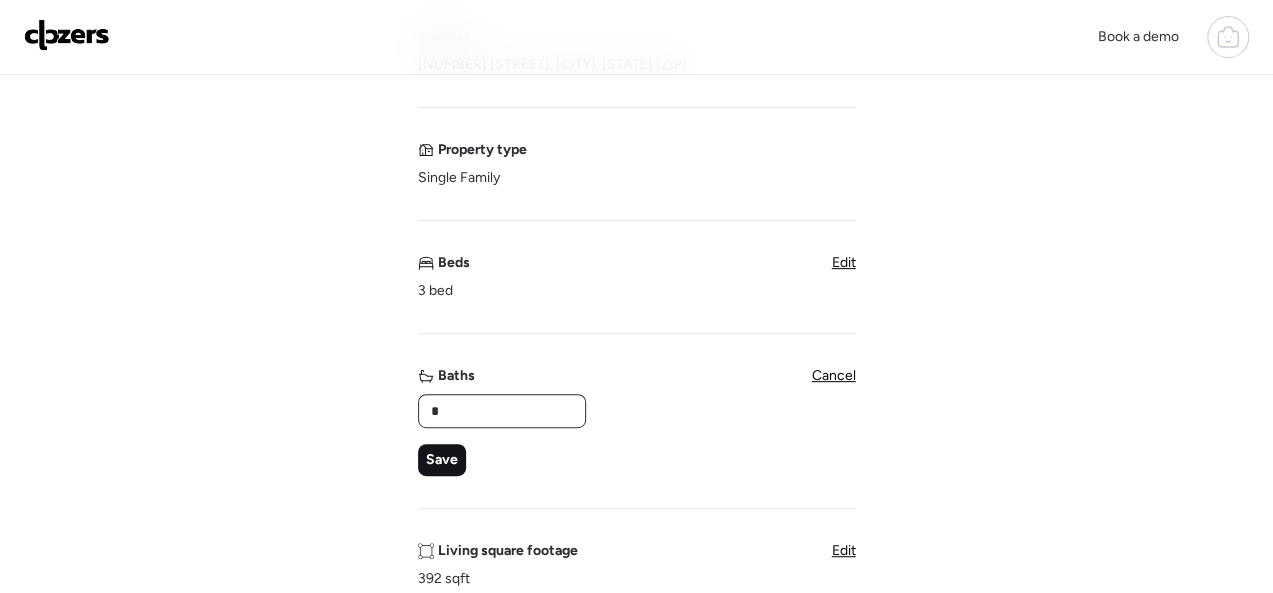 type on "*" 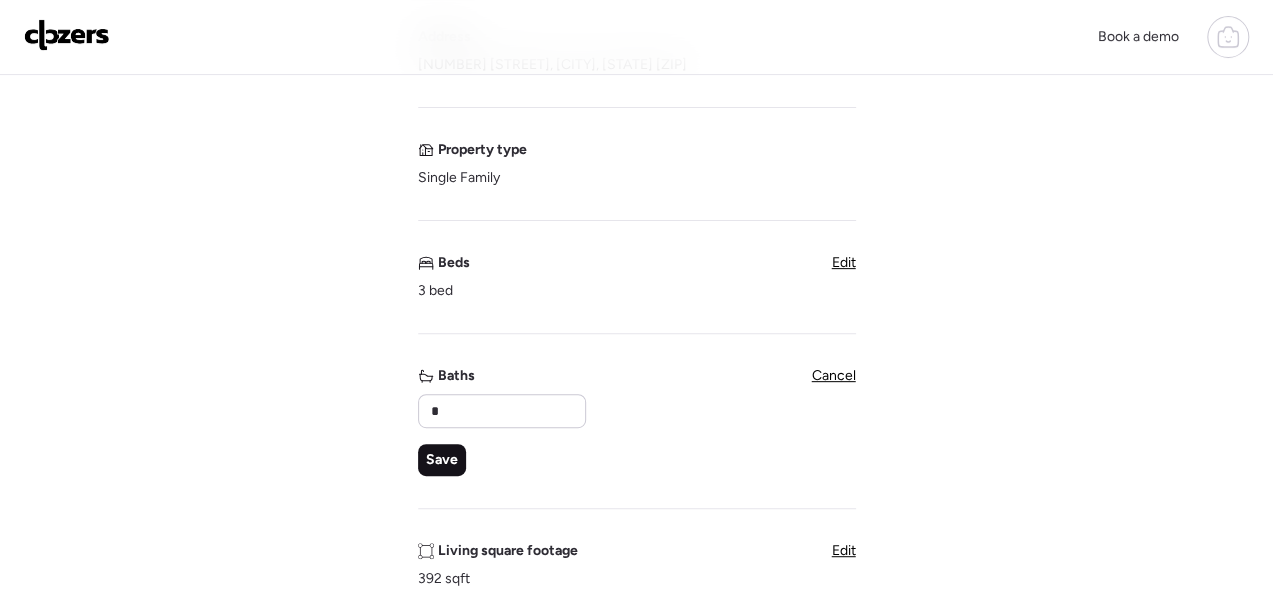 click on "Save" at bounding box center (442, 460) 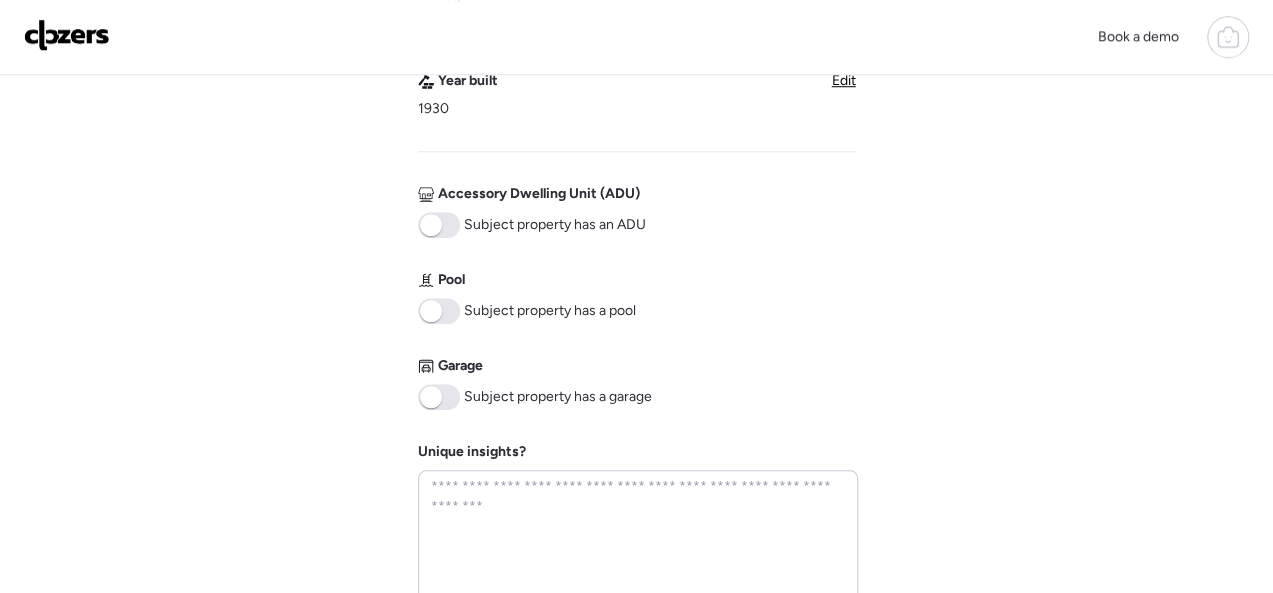 scroll, scrollTop: 900, scrollLeft: 0, axis: vertical 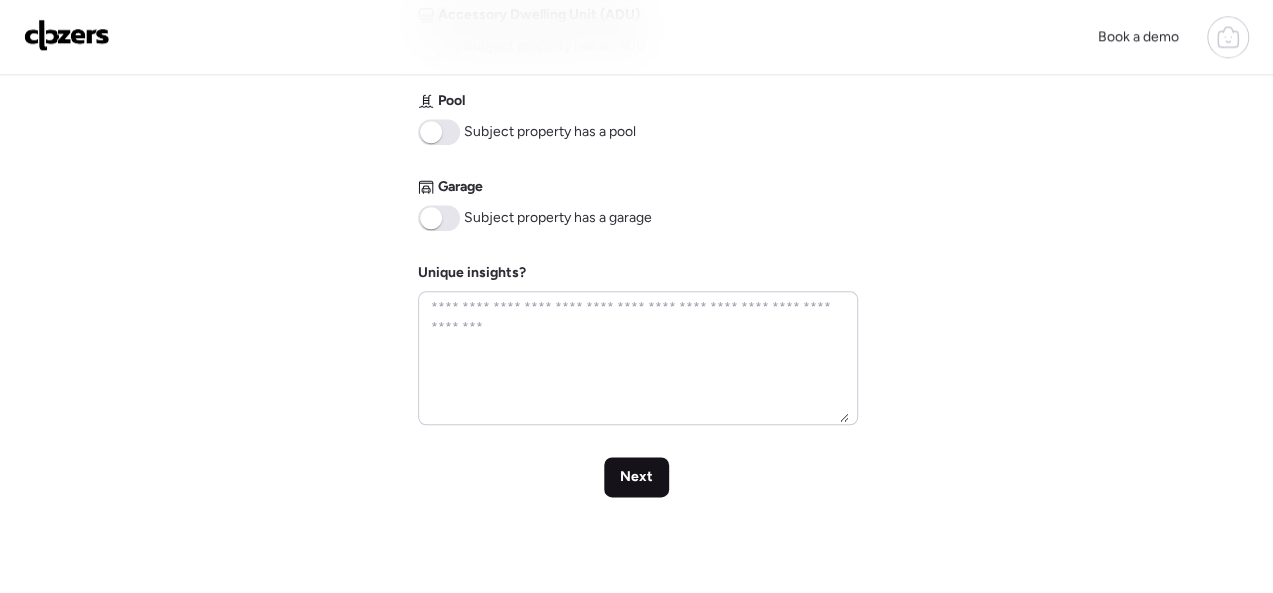 click on "Next" at bounding box center [636, 477] 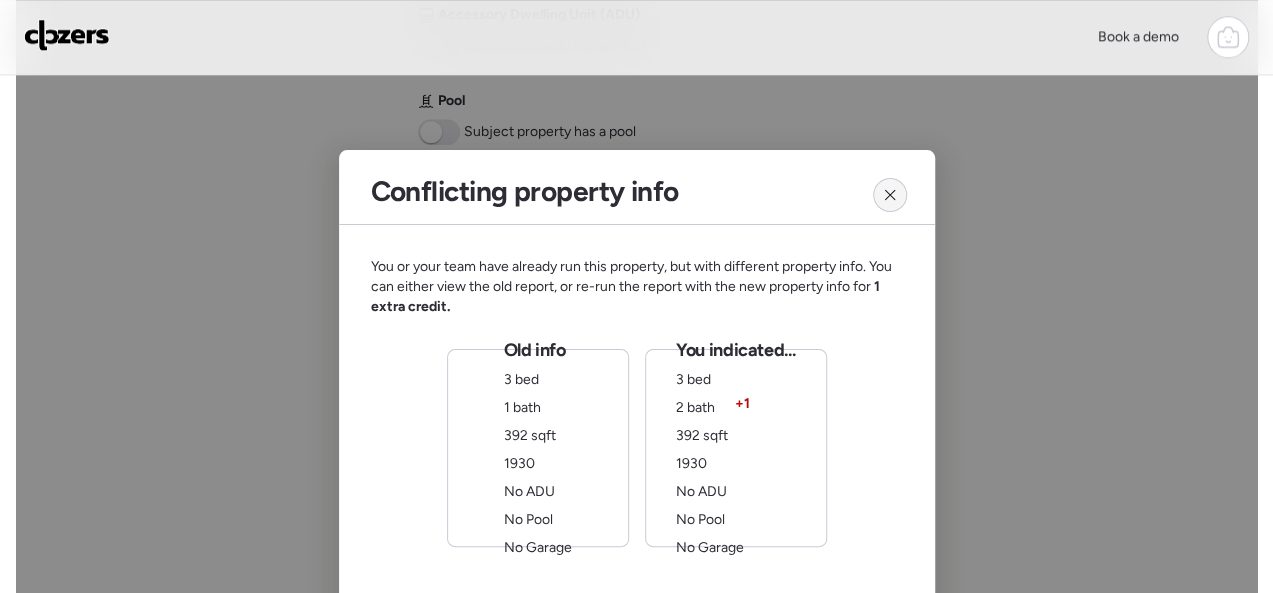 click 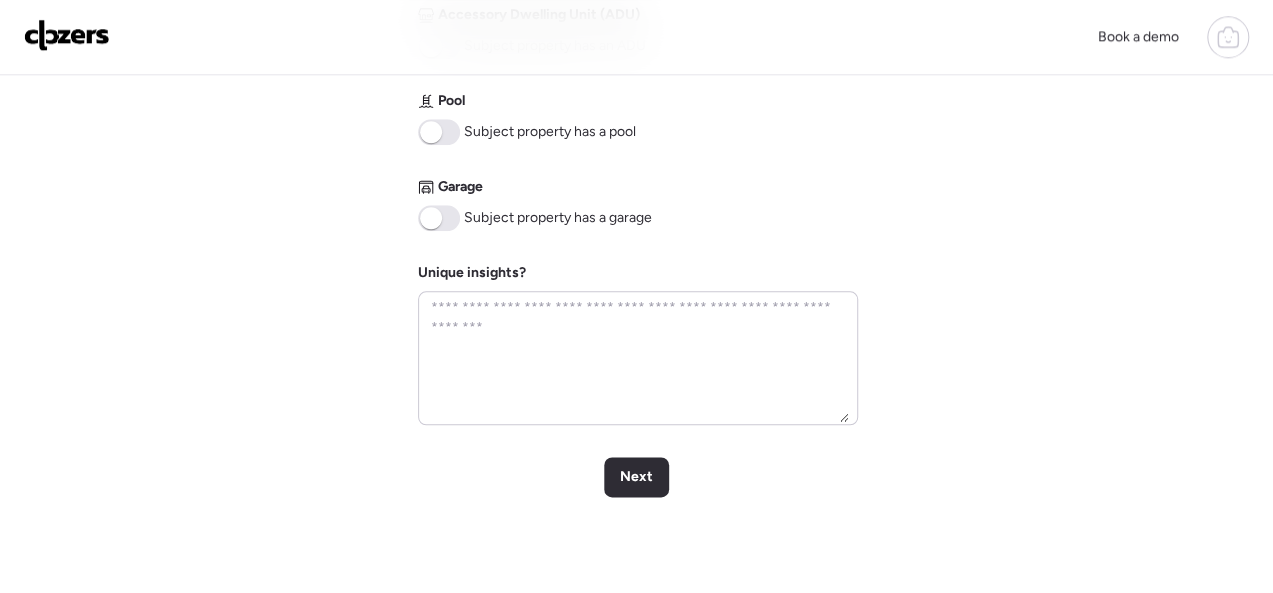 click on "Verify basic info Please verify that our data for this property is correct. Address 3208 Calvert Ave, Saint Louis, MO 63114 Property type Single Family Beds 3 bed Edit Baths 2 bath Edit Living square footage 392 sqft Edit Year built 1930 Edit Accessory Dwelling Unit (ADU) Subject property has an ADU Pool Subject property has a pool Garage Subject property has a garage Unique insights? Next" at bounding box center (636, -104) 